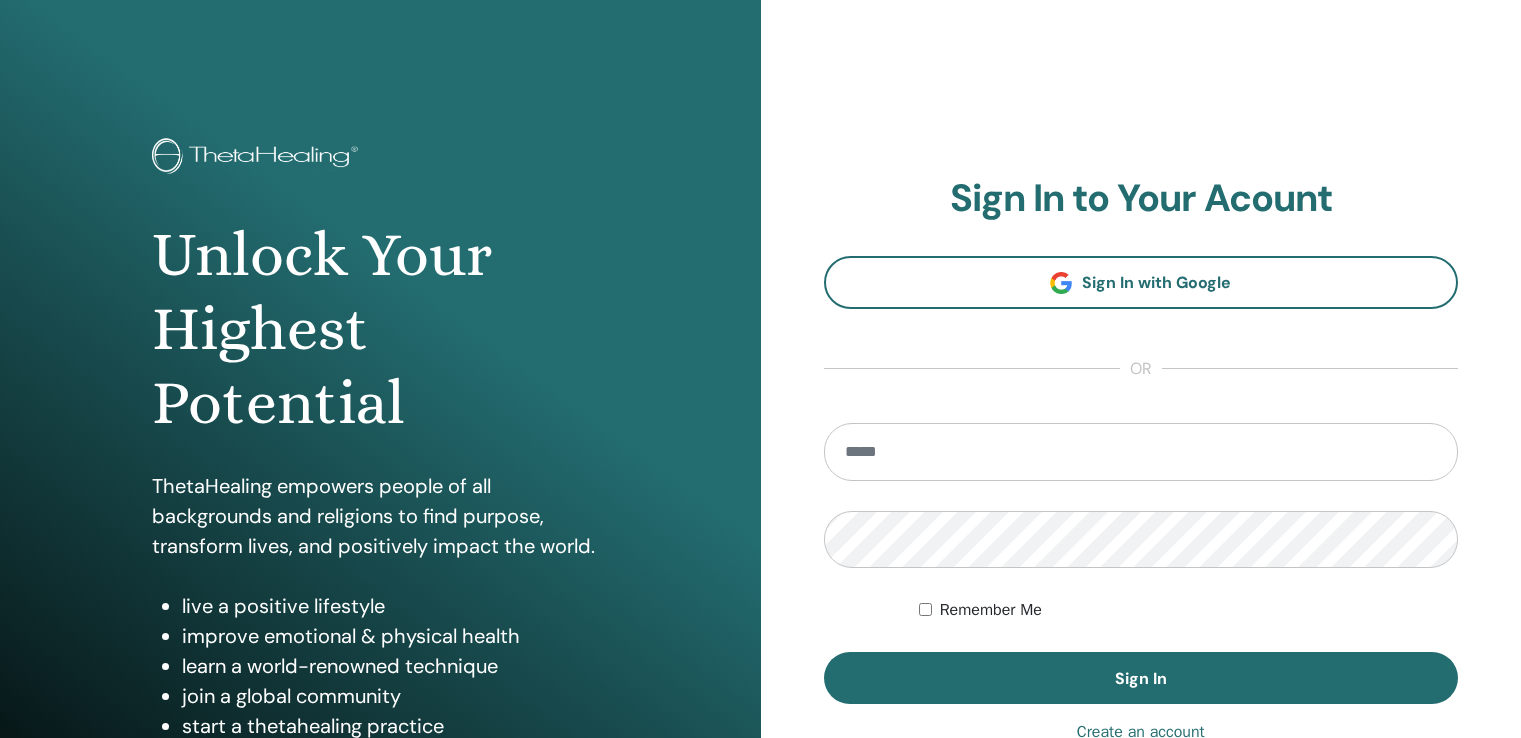 scroll, scrollTop: 0, scrollLeft: 0, axis: both 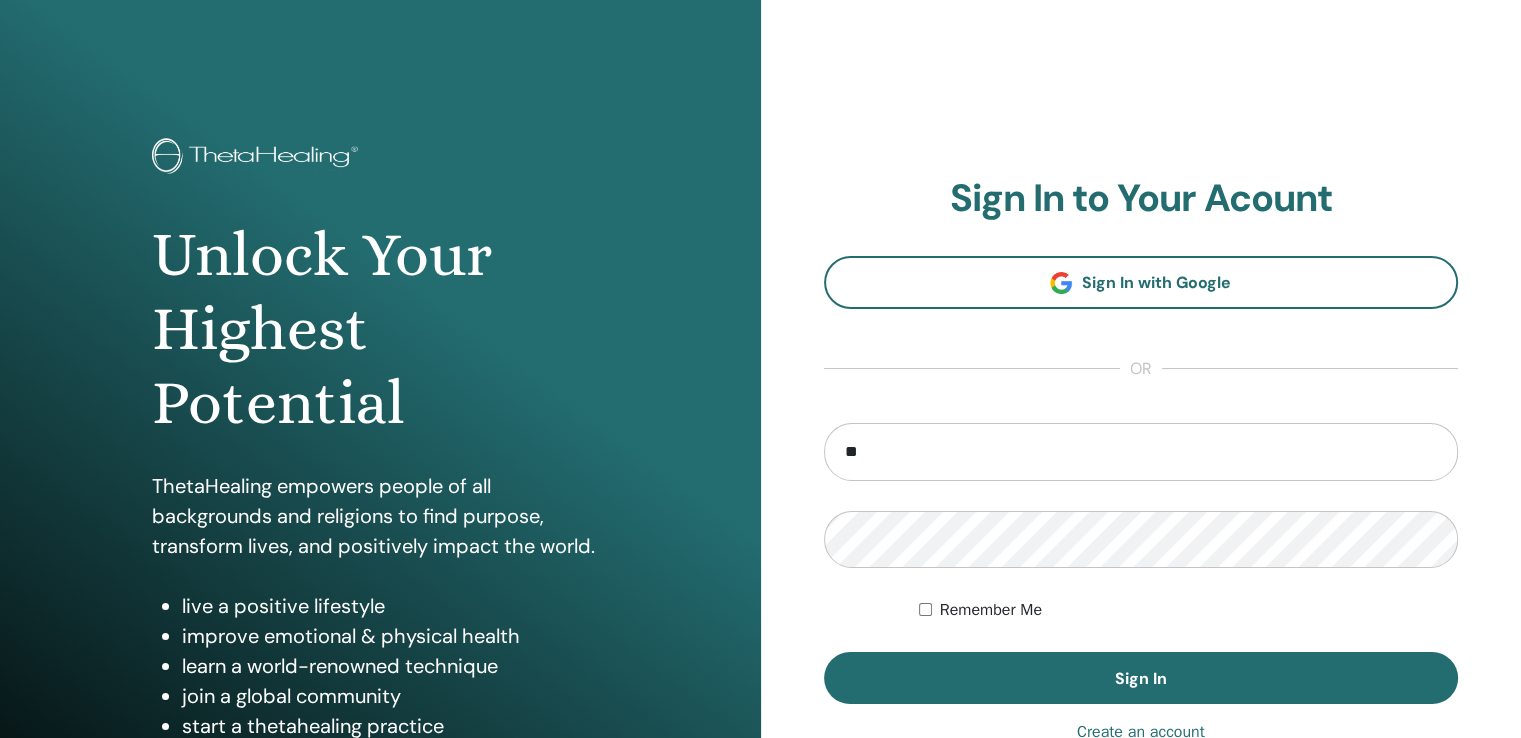 type on "*" 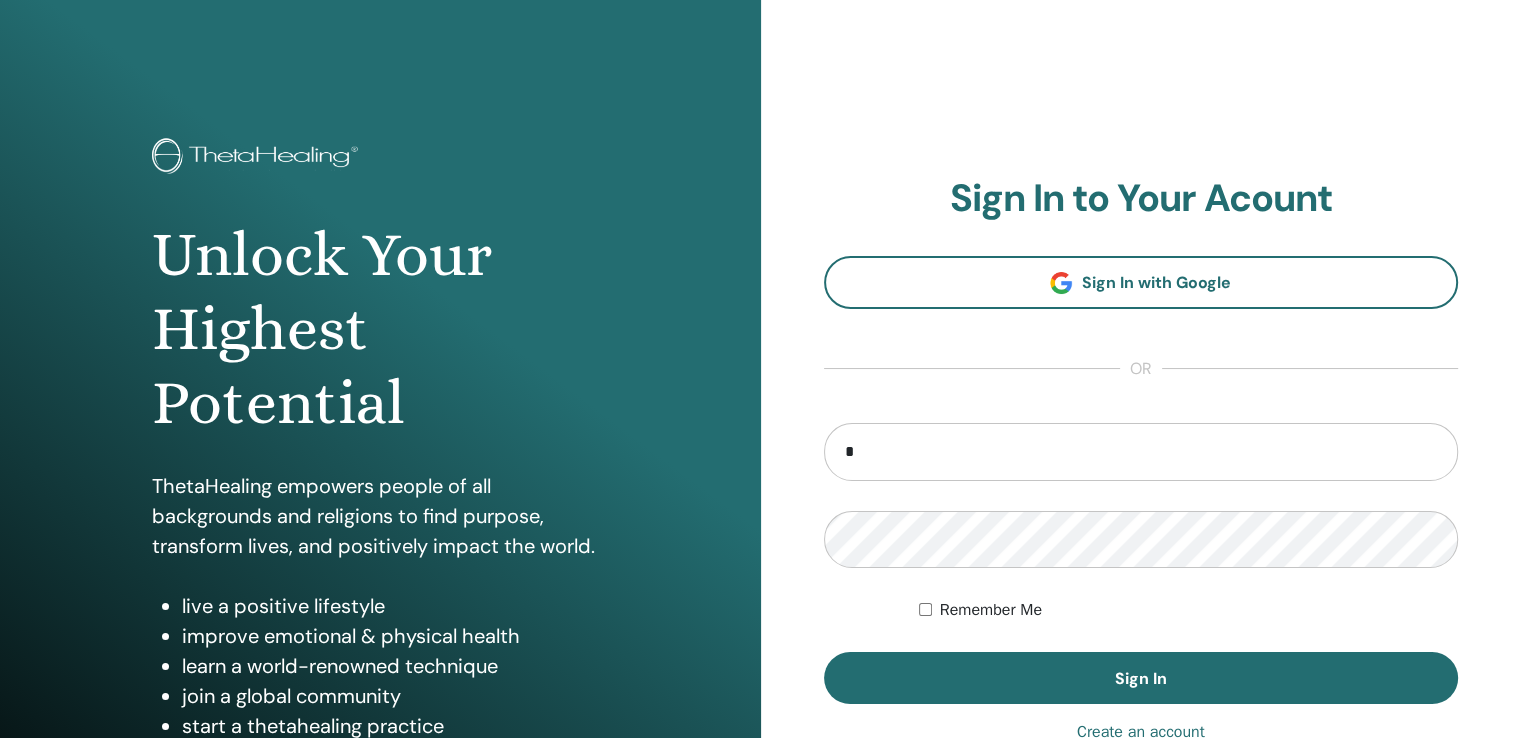 type on "**********" 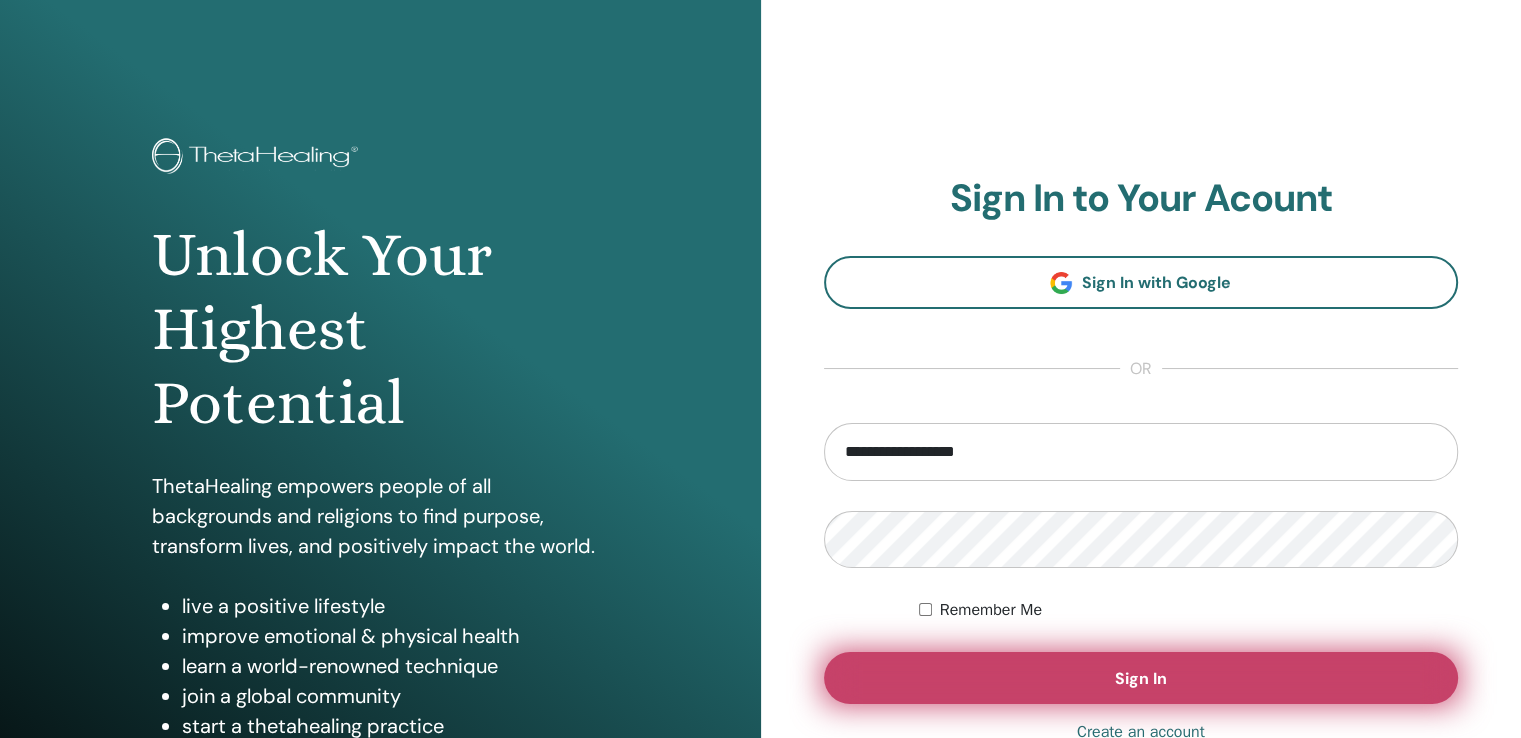 click on "Sign In" at bounding box center [1141, 678] 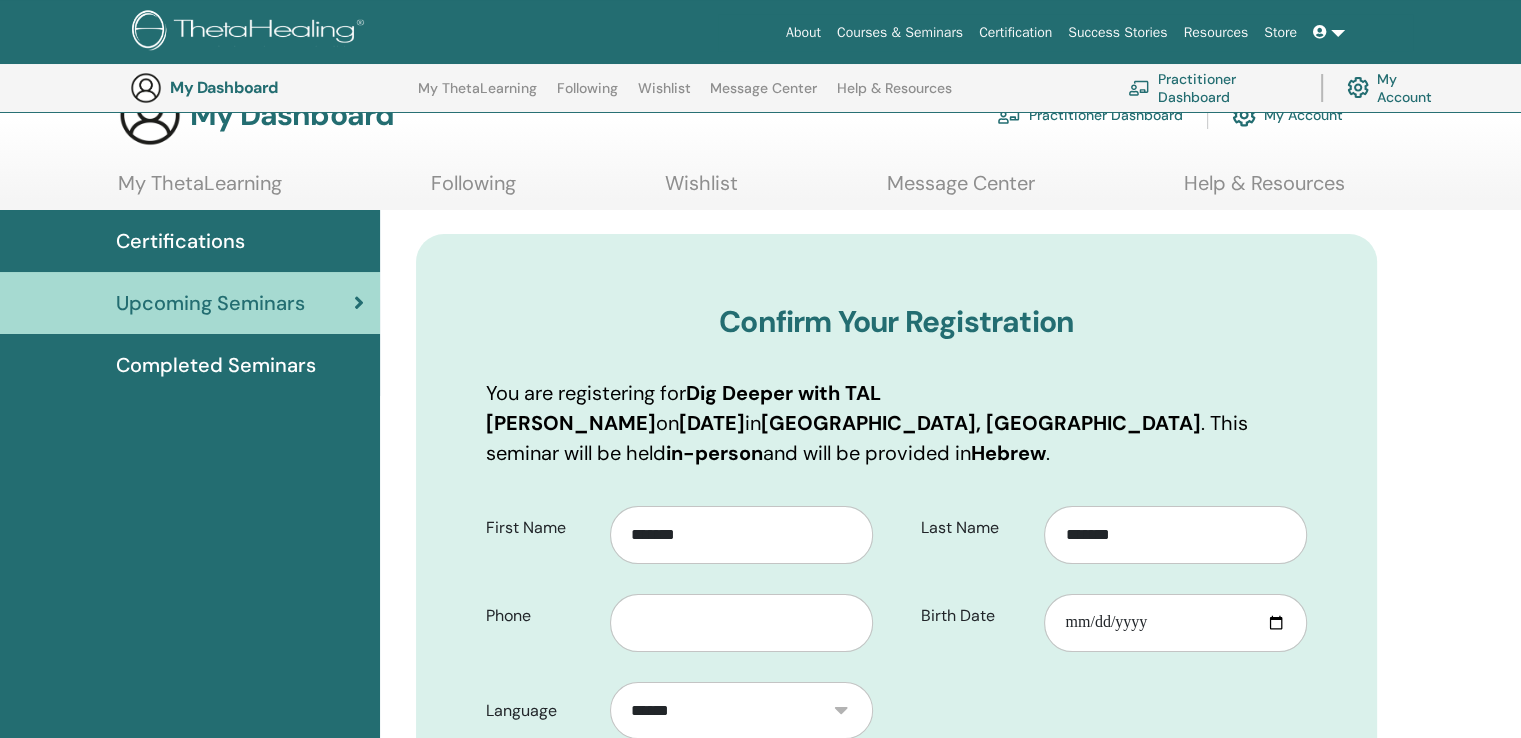 scroll, scrollTop: 248, scrollLeft: 0, axis: vertical 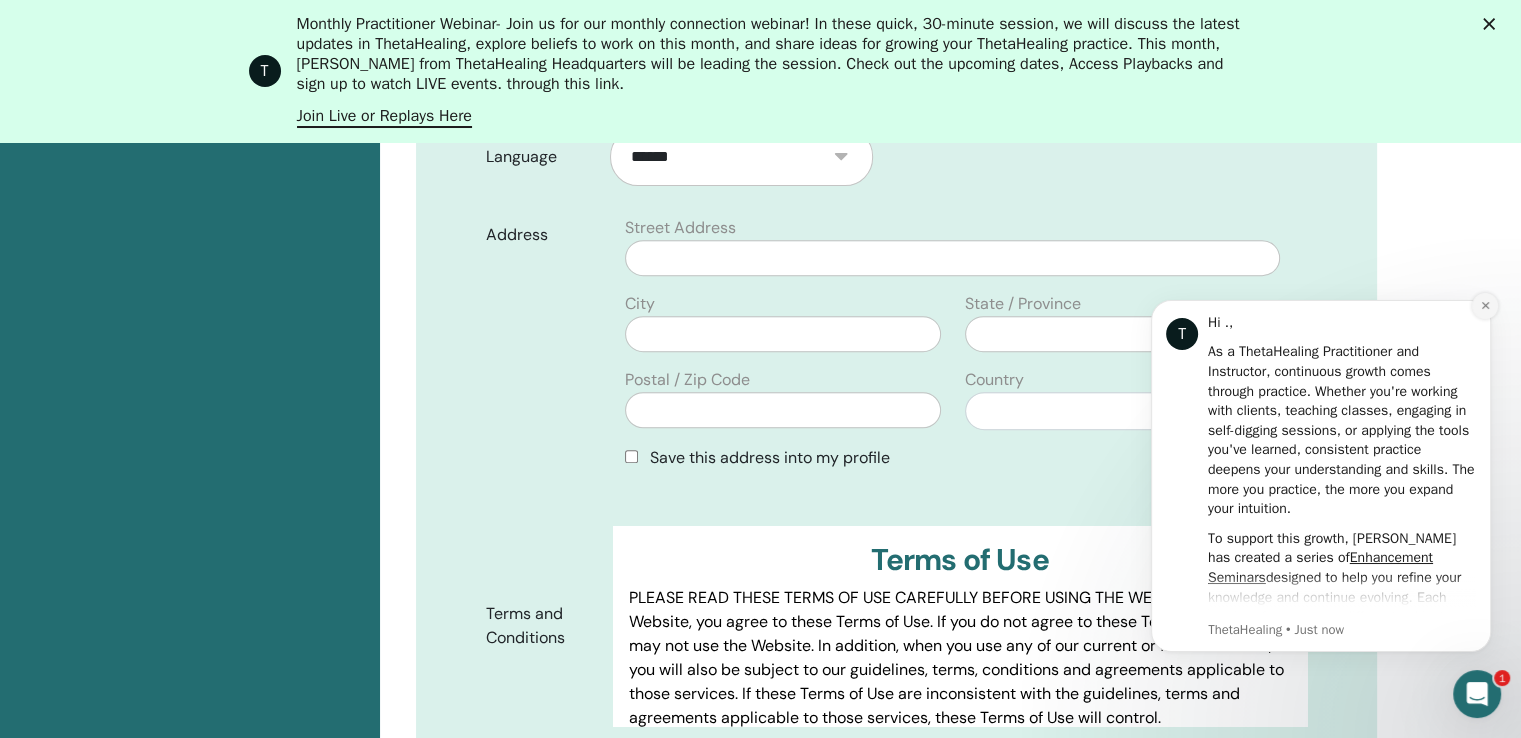 click 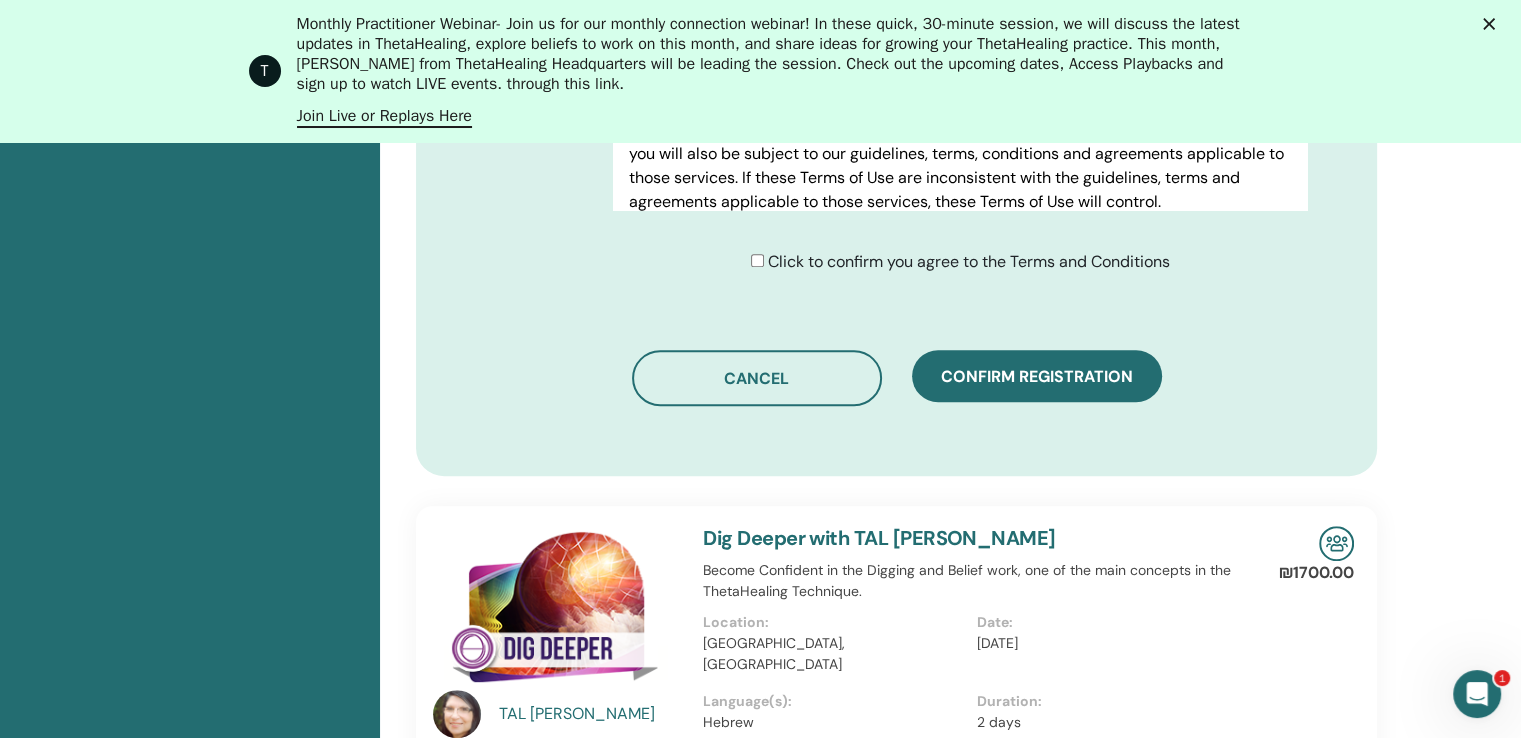 scroll, scrollTop: 1148, scrollLeft: 0, axis: vertical 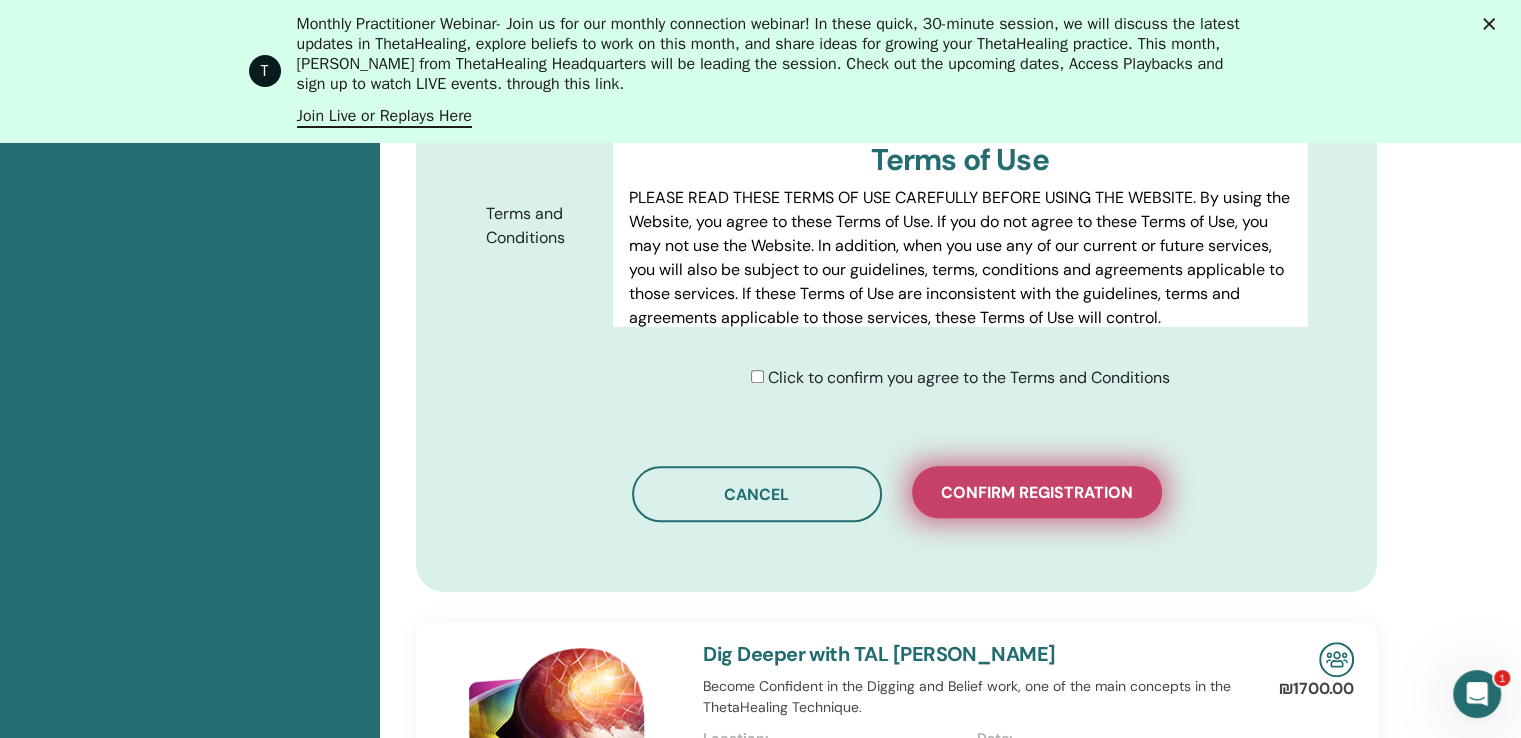 click on "Confirm registration" at bounding box center [1037, 492] 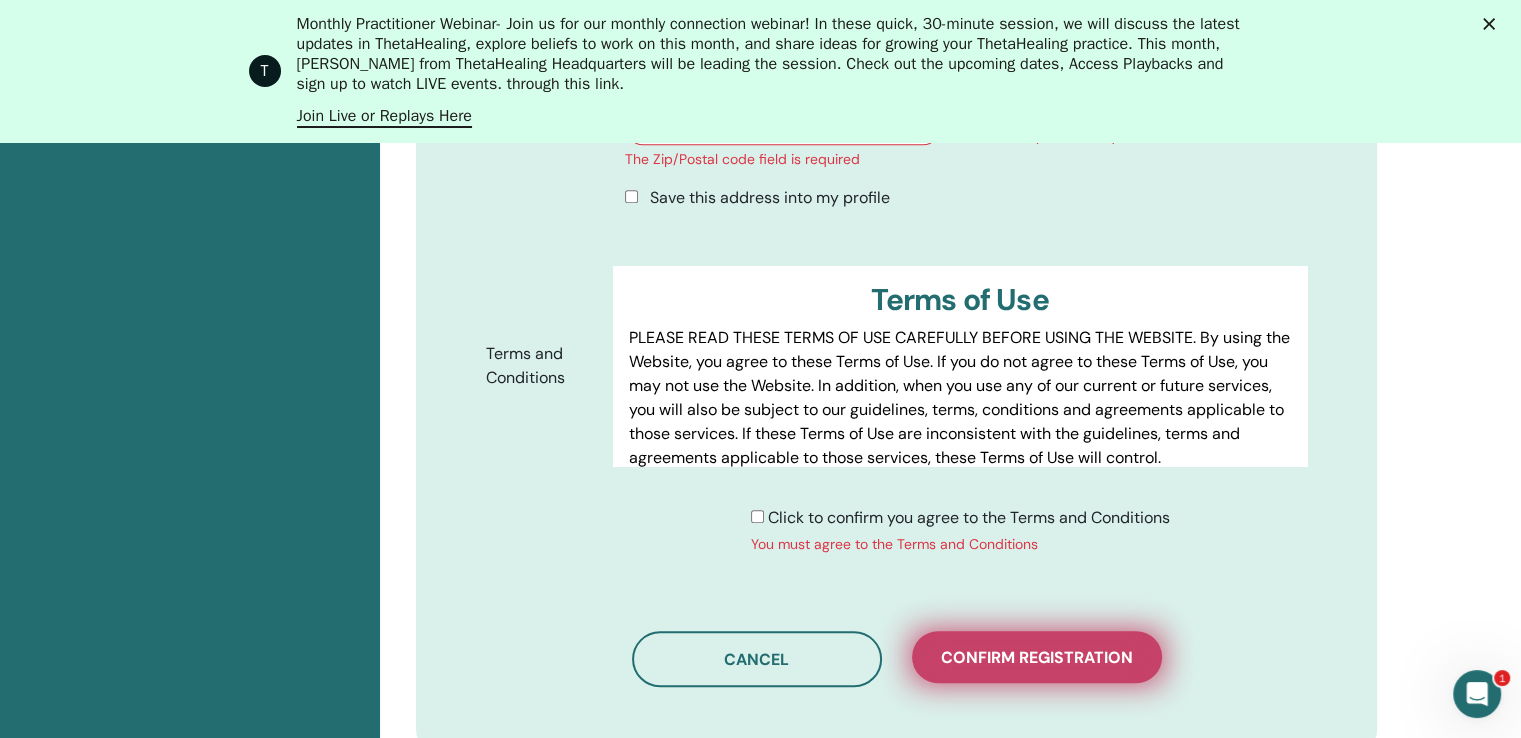 click on "Confirm registration" at bounding box center [1037, 657] 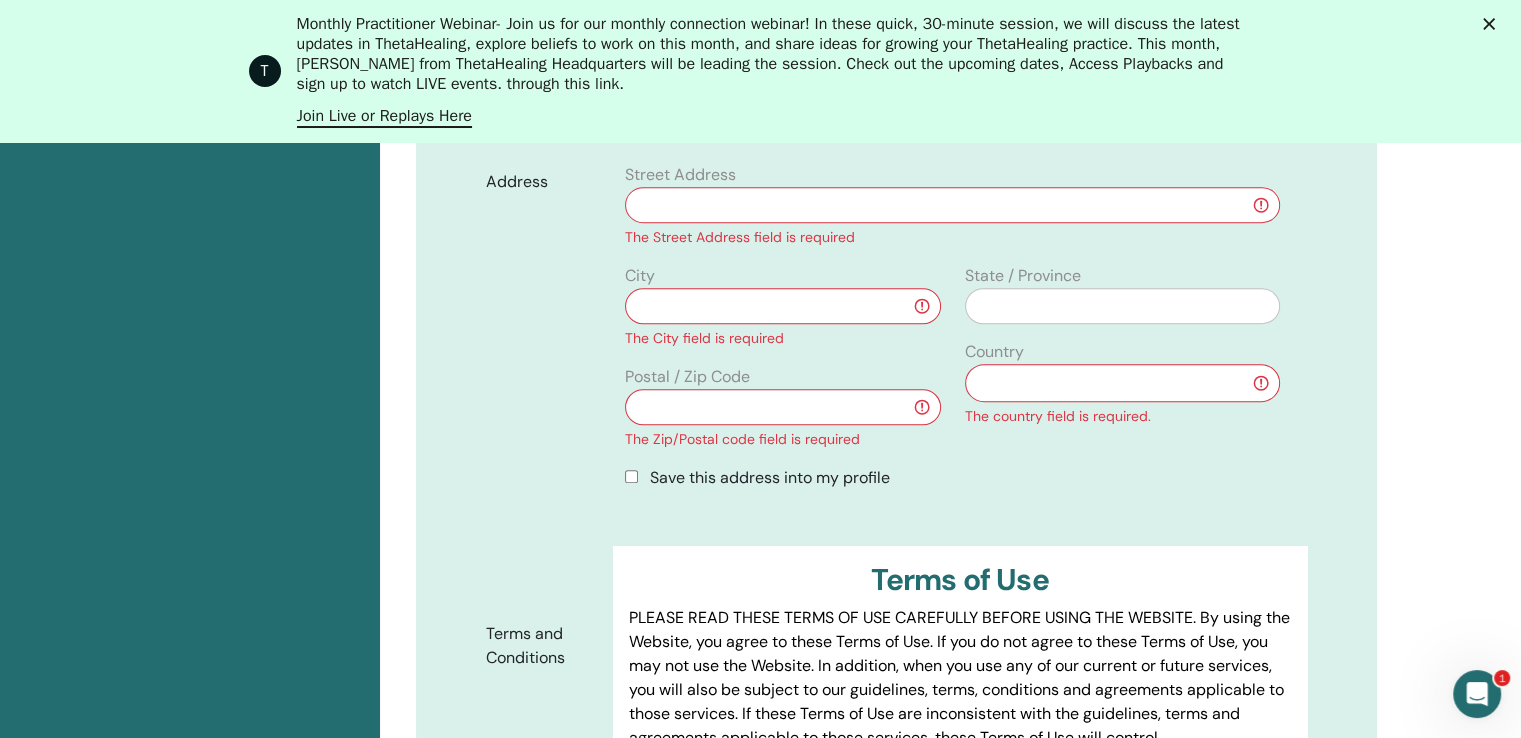 scroll, scrollTop: 748, scrollLeft: 0, axis: vertical 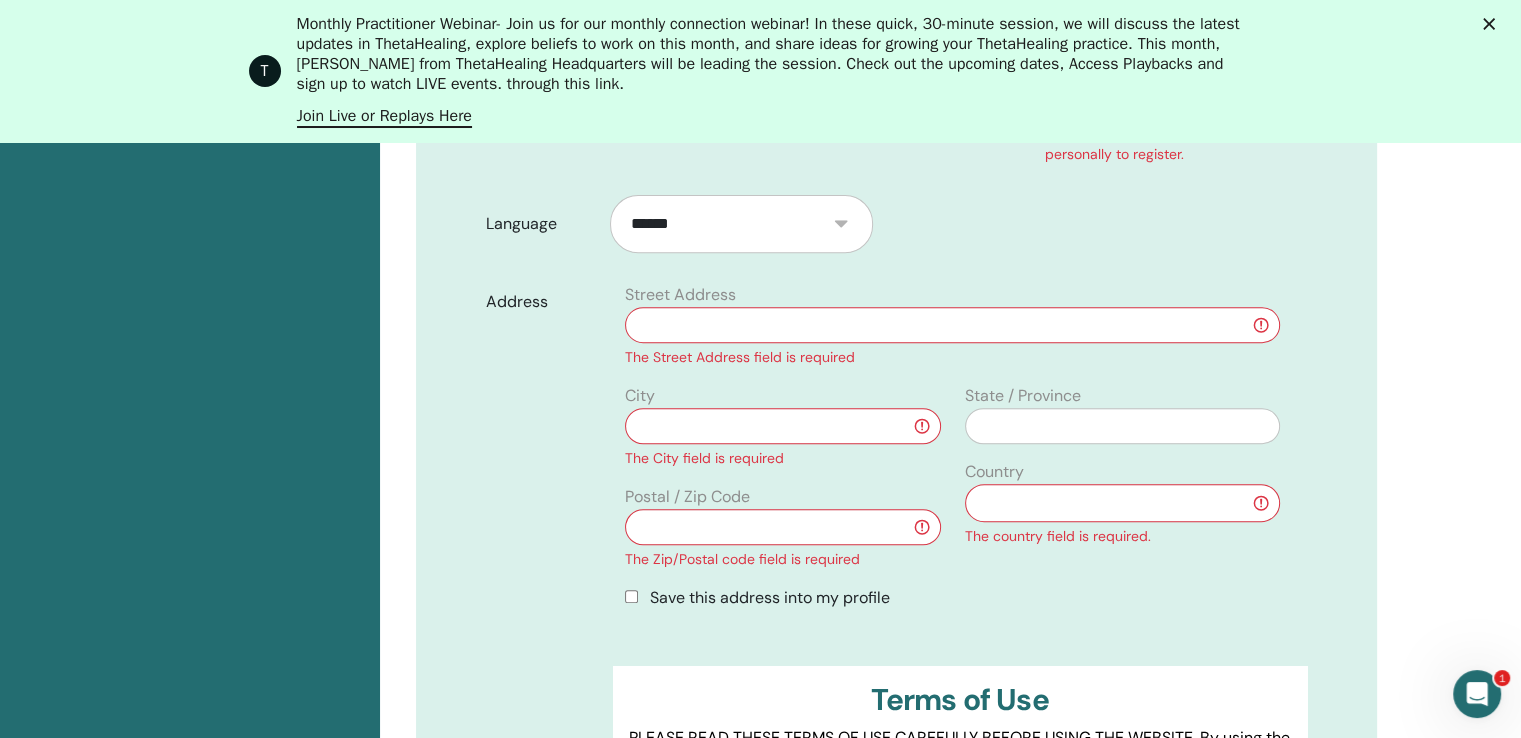 click at bounding box center [952, 325] 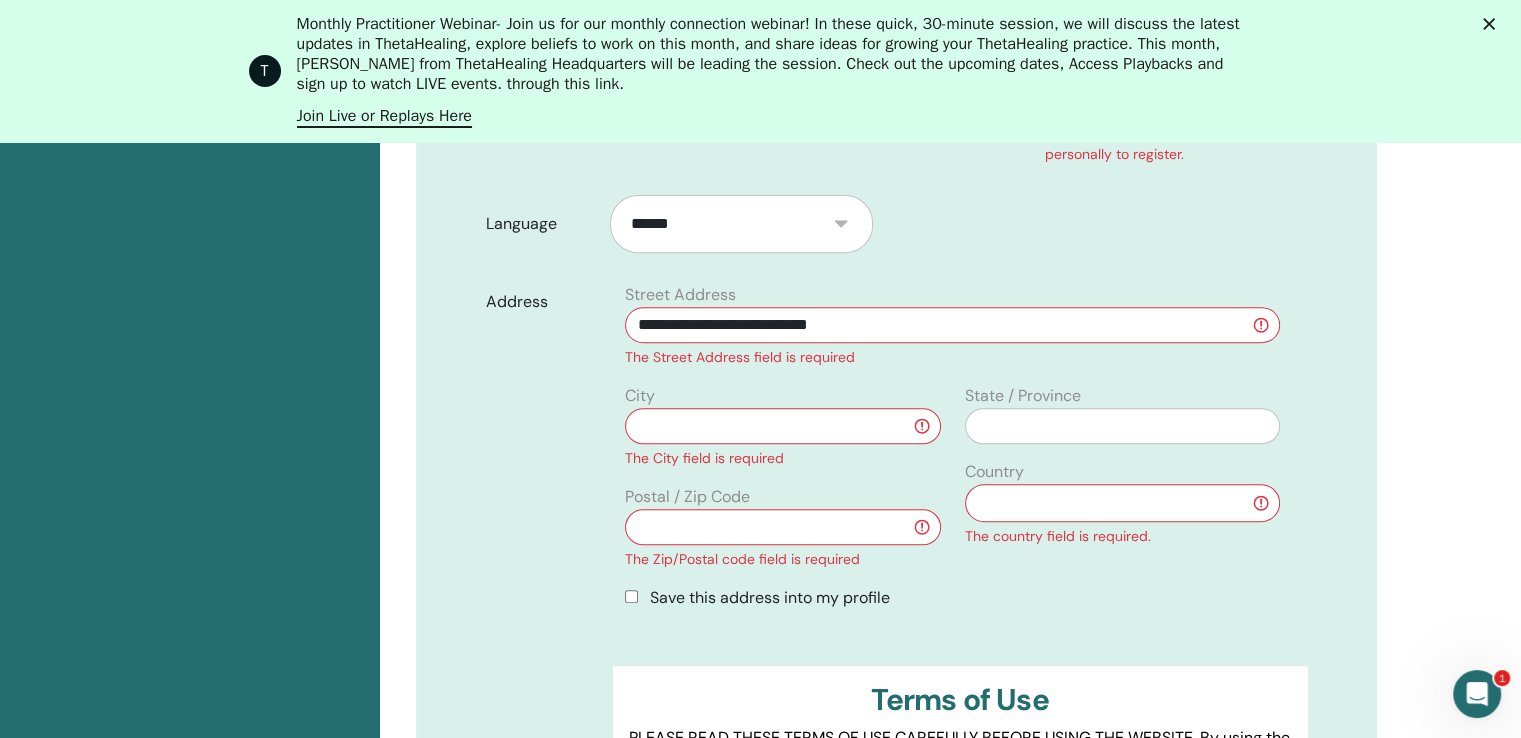 type on "**********" 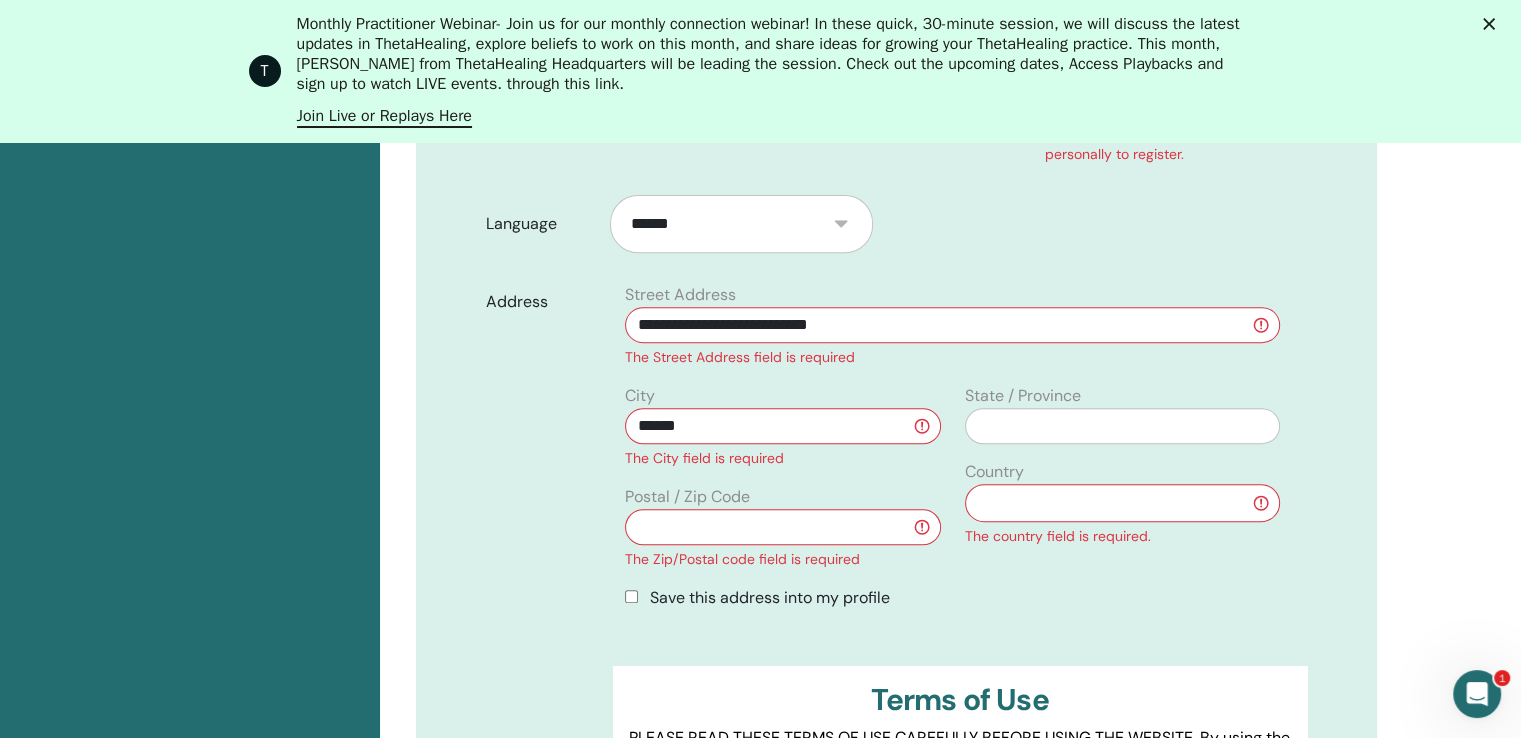 type on "*******" 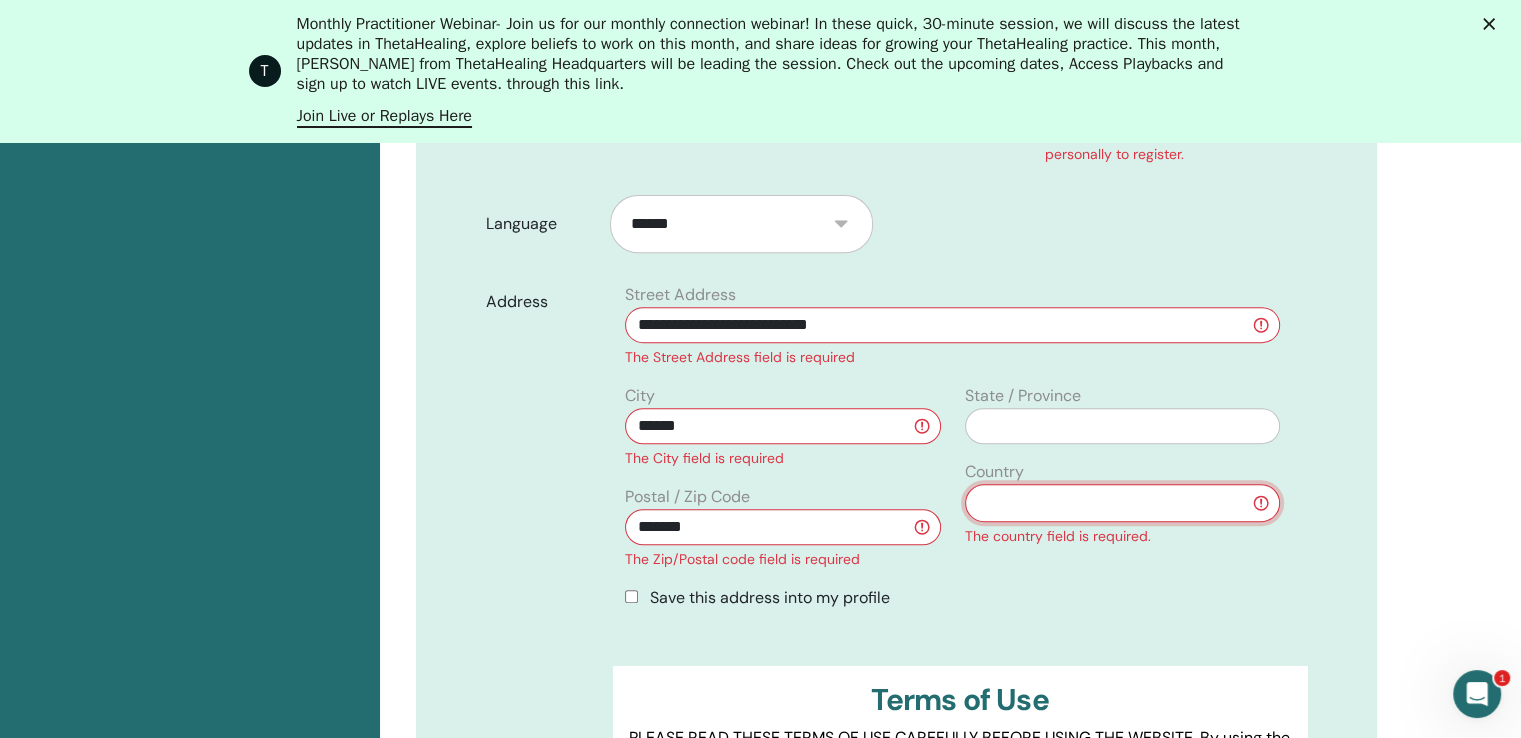 select on "**" 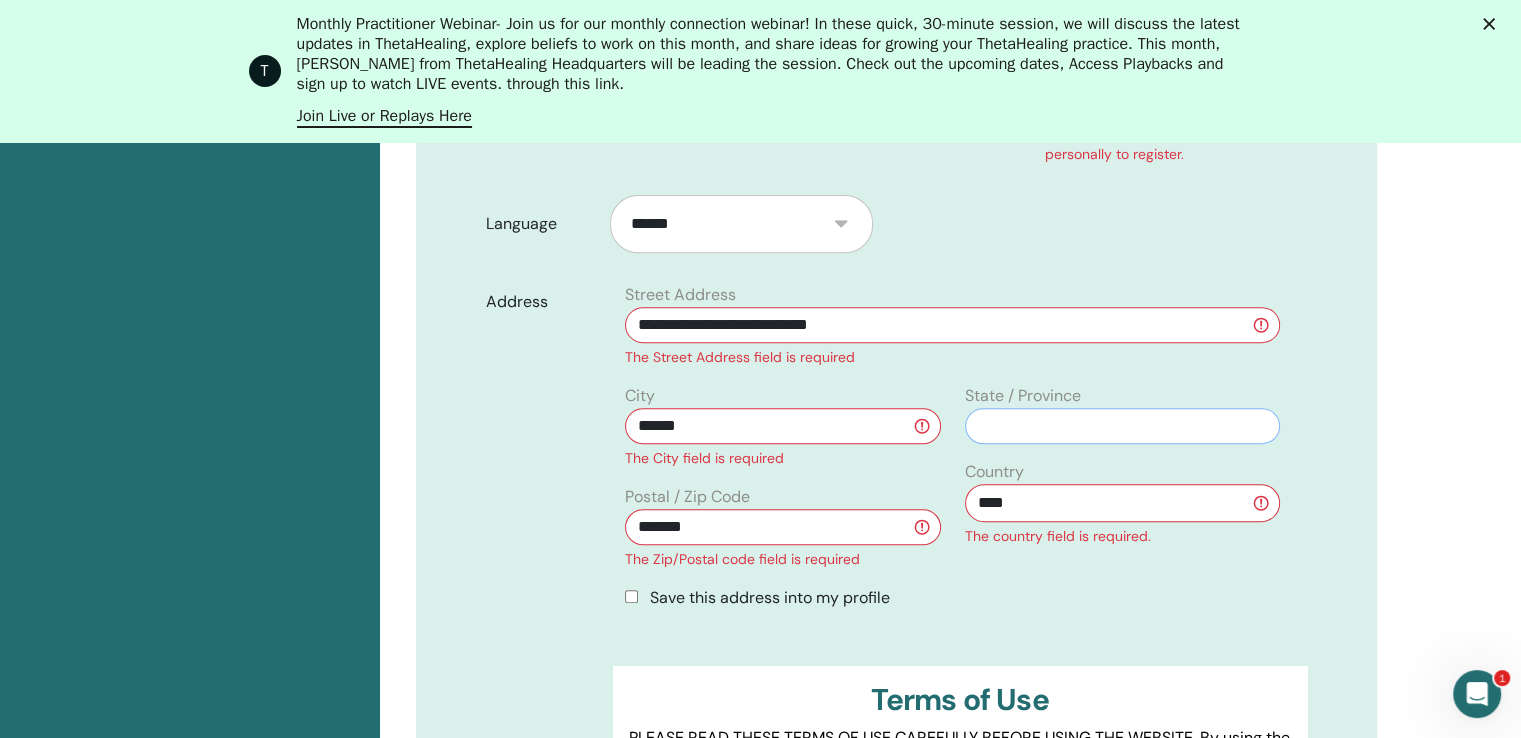 click at bounding box center [1122, 426] 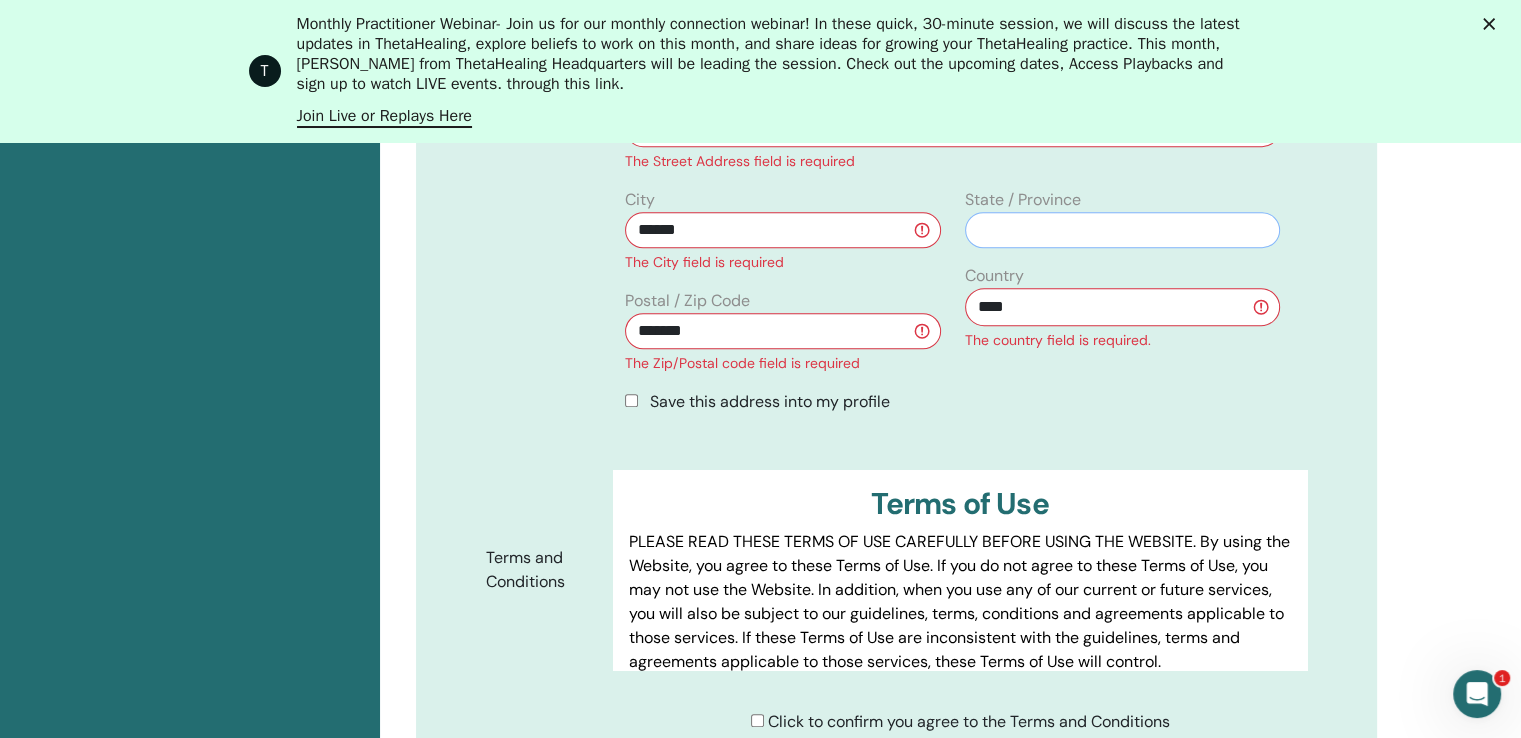 scroll, scrollTop: 1048, scrollLeft: 0, axis: vertical 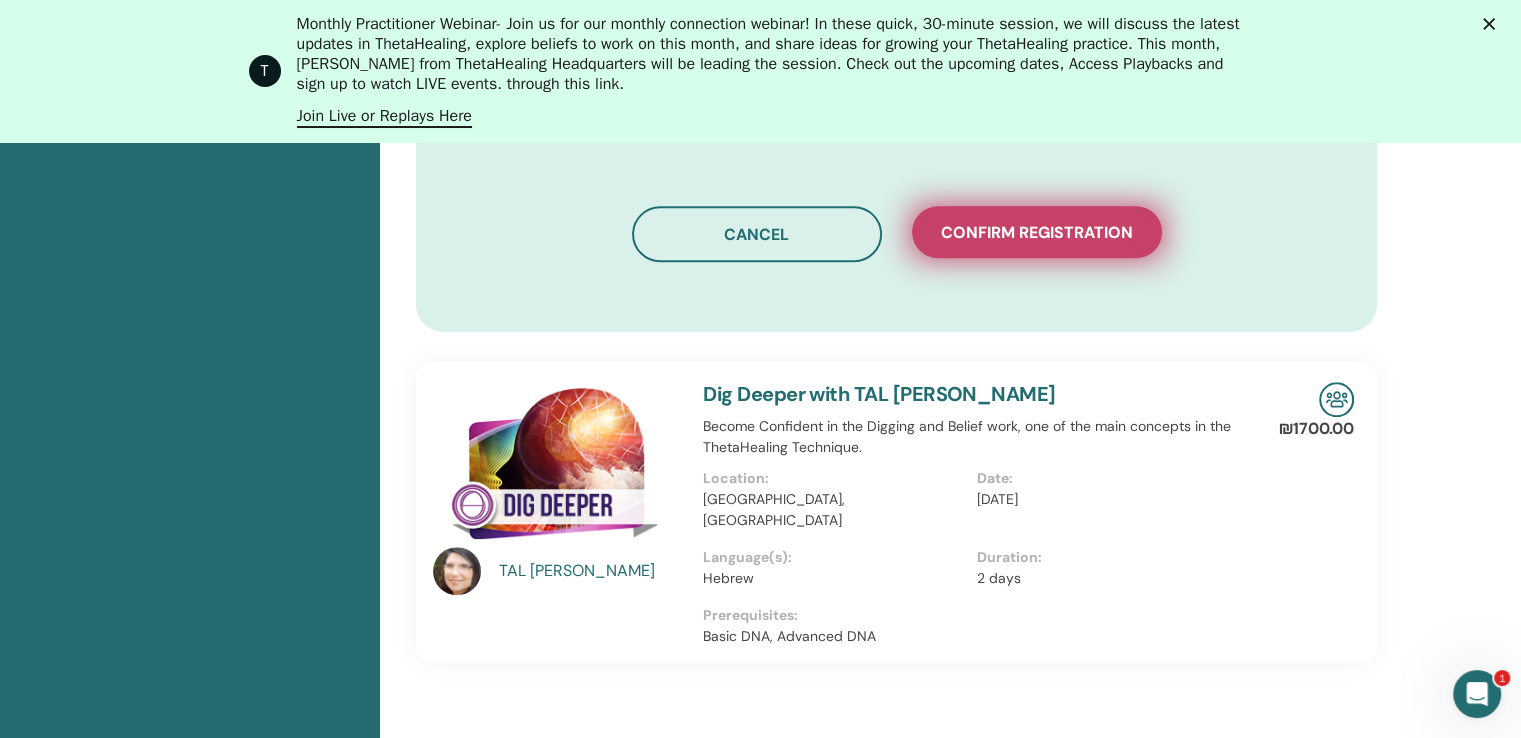 click on "Confirm registration" at bounding box center (1037, 232) 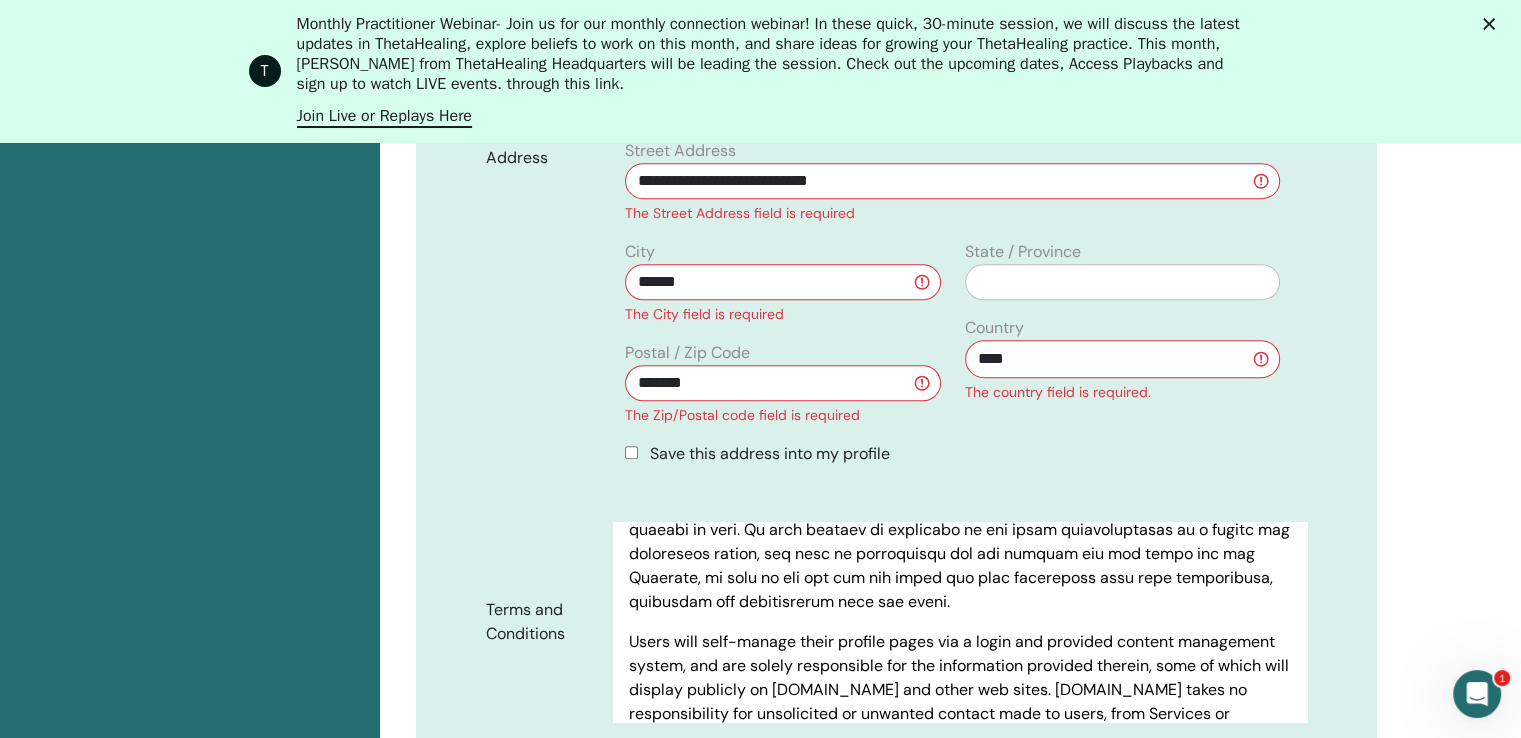 scroll, scrollTop: 748, scrollLeft: 0, axis: vertical 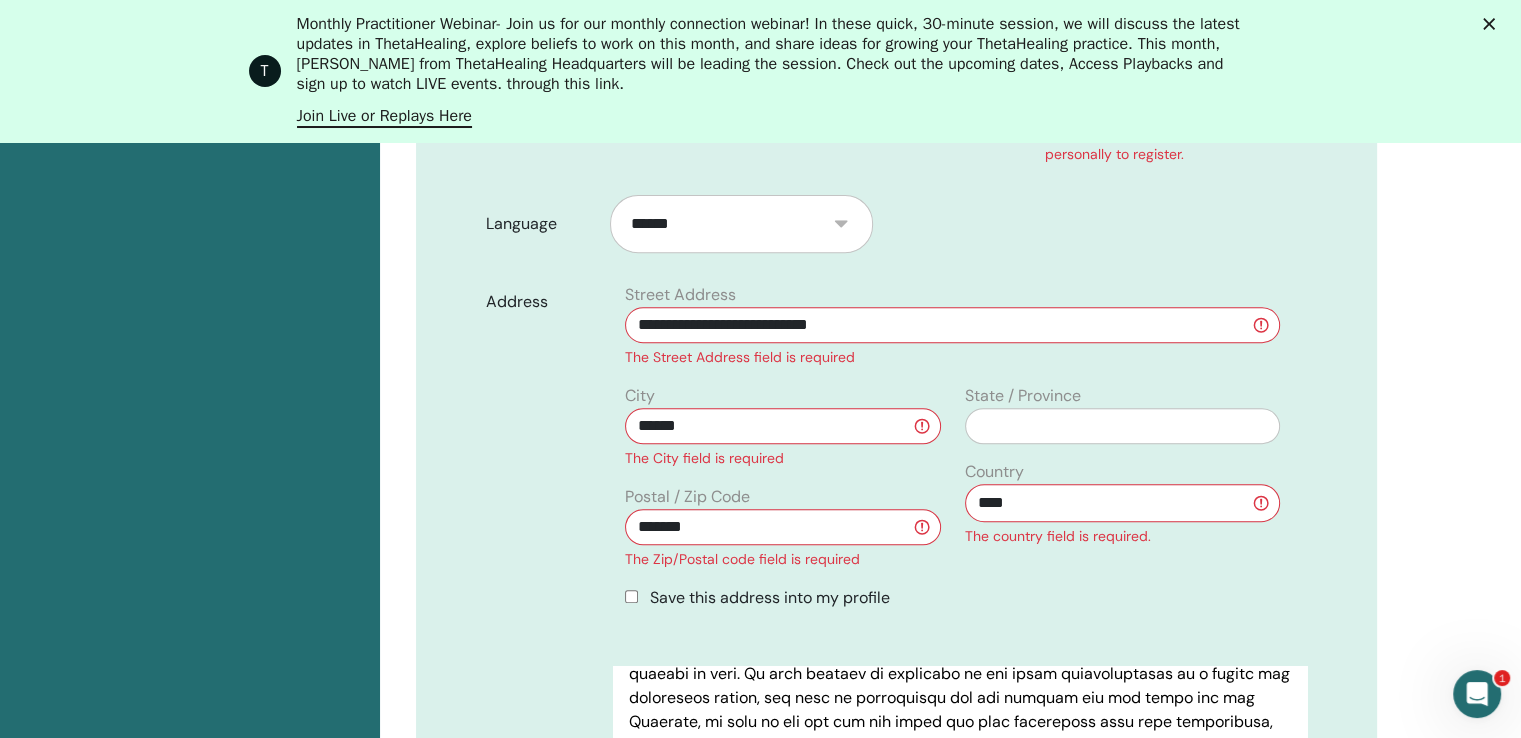 click on "Save this address into my profile" at bounding box center (952, 598) 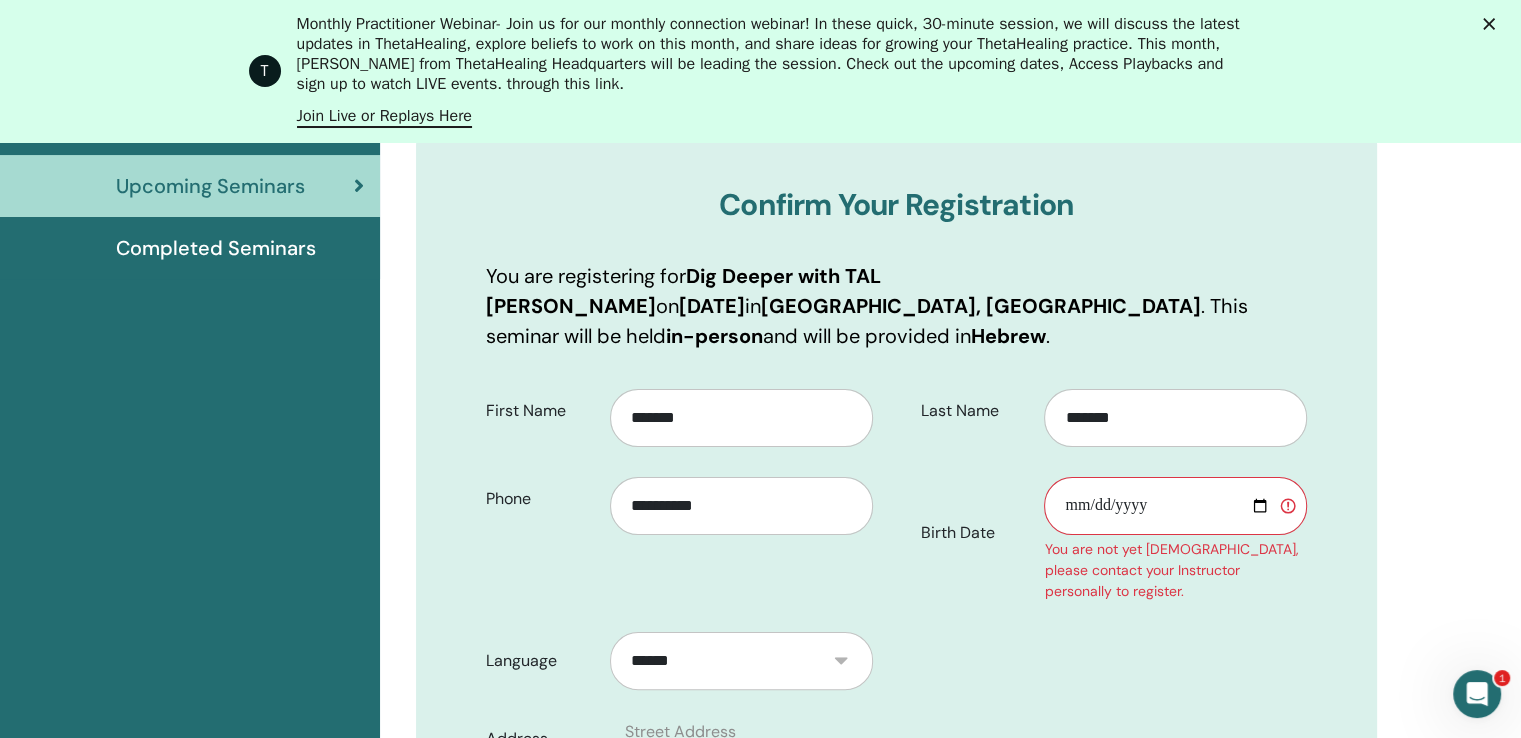 scroll, scrollTop: 248, scrollLeft: 0, axis: vertical 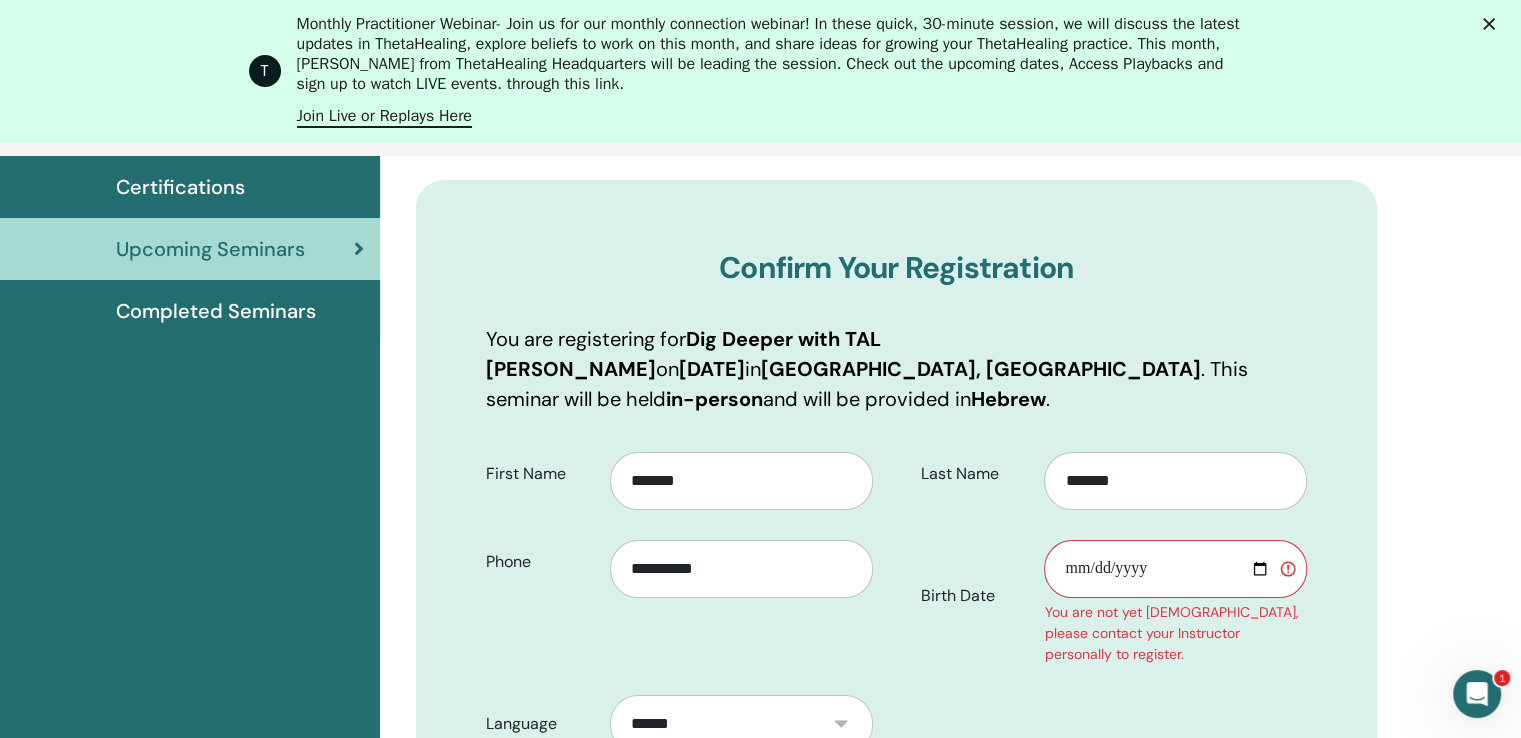 click on "Birth Date" at bounding box center [1175, 569] 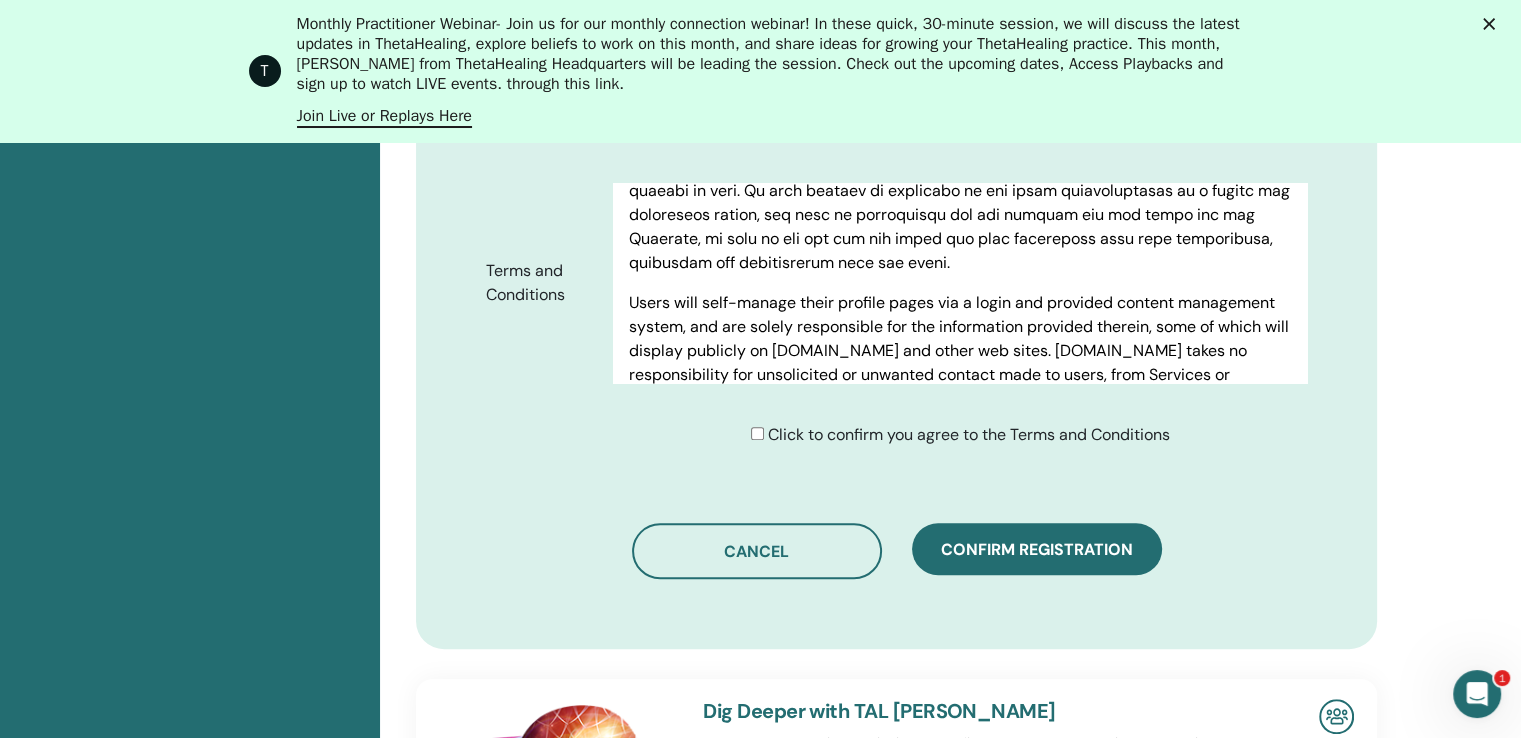 scroll, scrollTop: 1248, scrollLeft: 0, axis: vertical 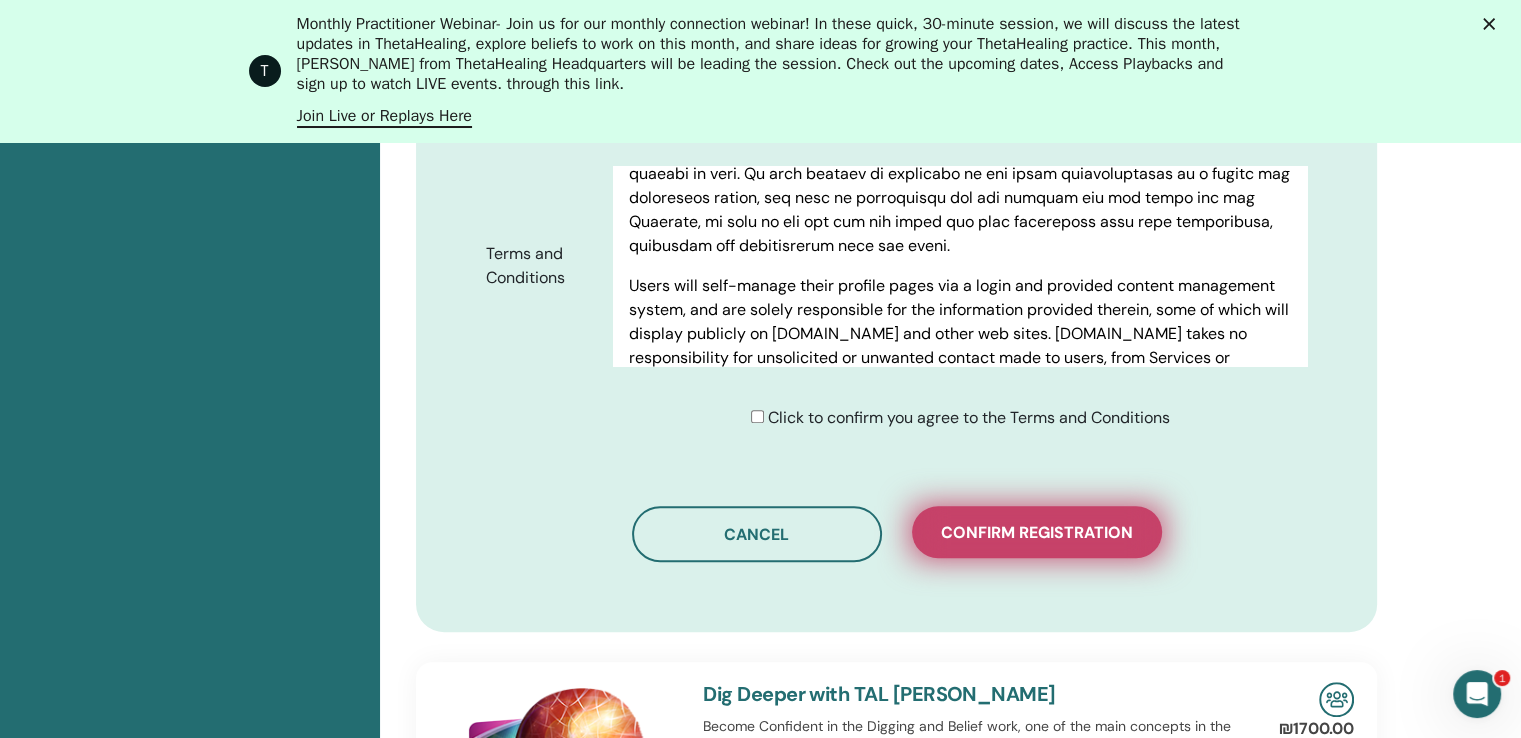 click on "Confirm registration" at bounding box center (1037, 532) 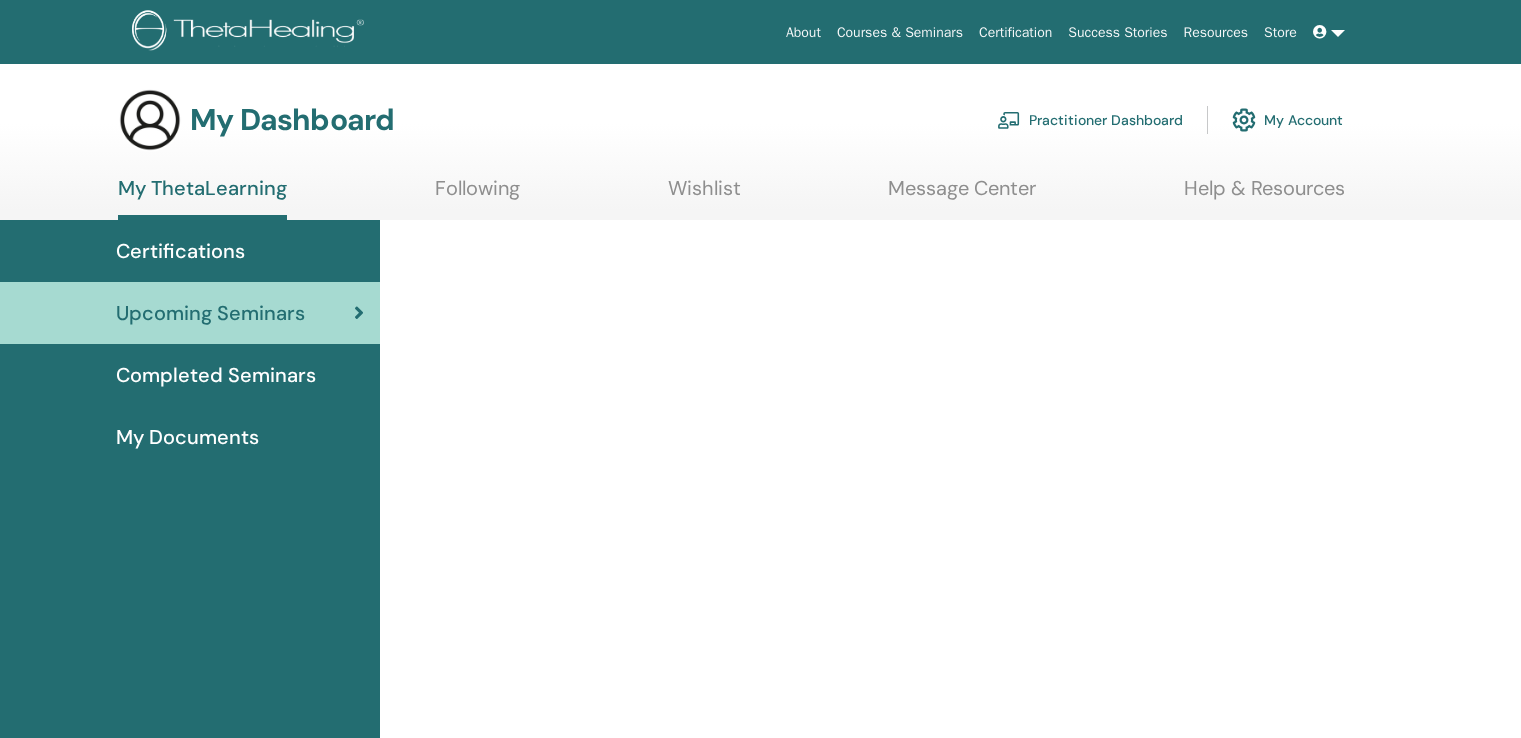 scroll, scrollTop: 0, scrollLeft: 0, axis: both 